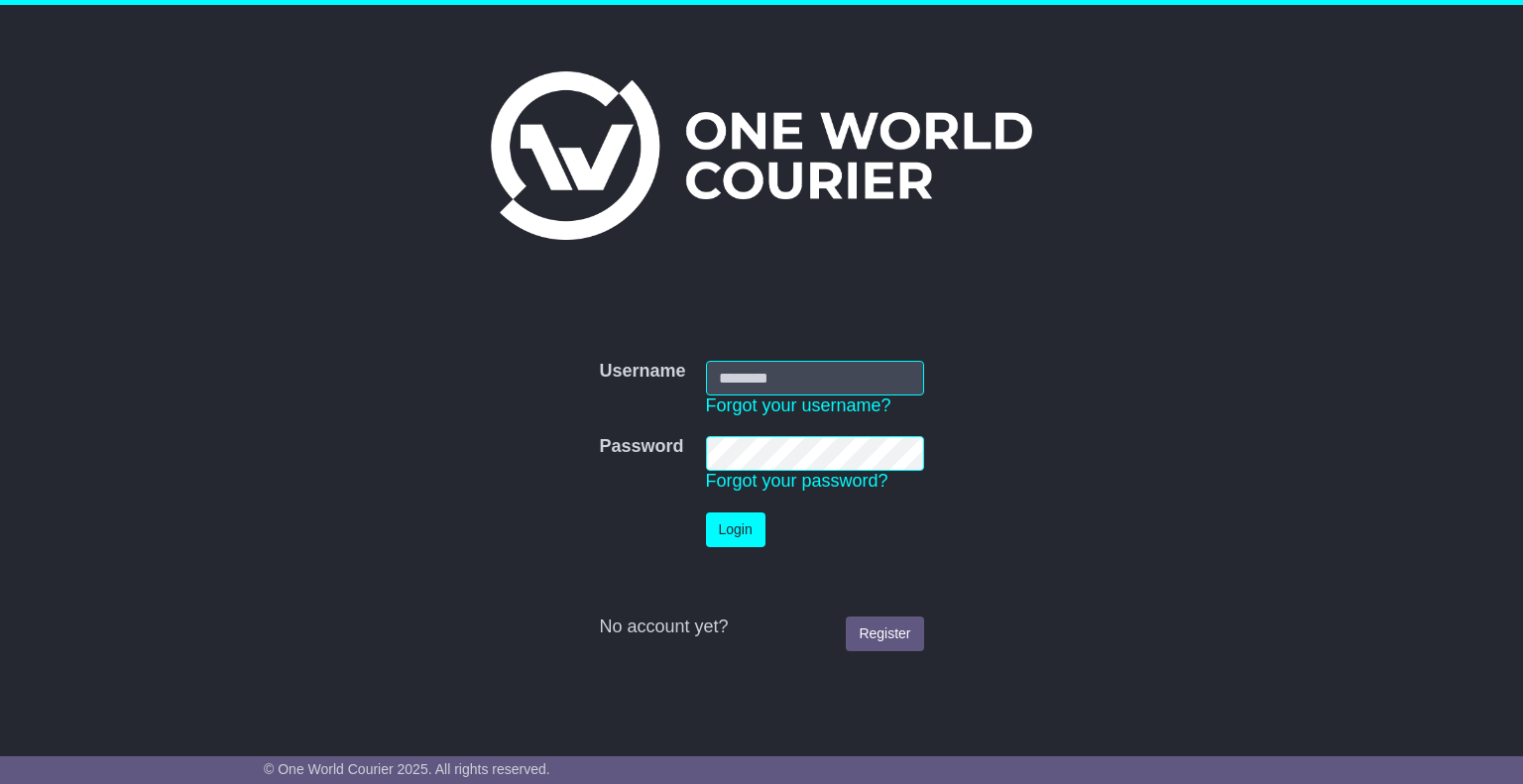scroll, scrollTop: 0, scrollLeft: 0, axis: both 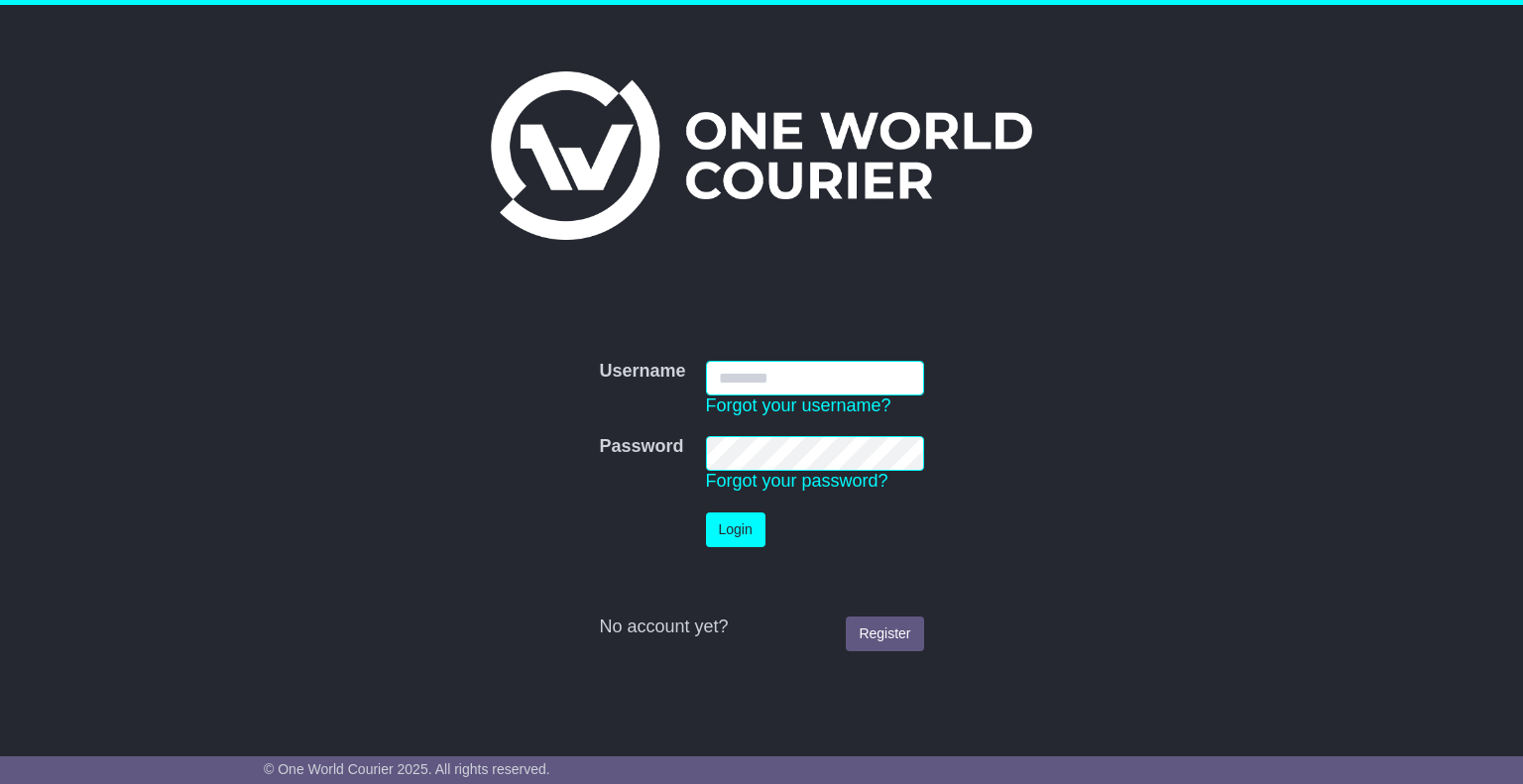 type on "**********" 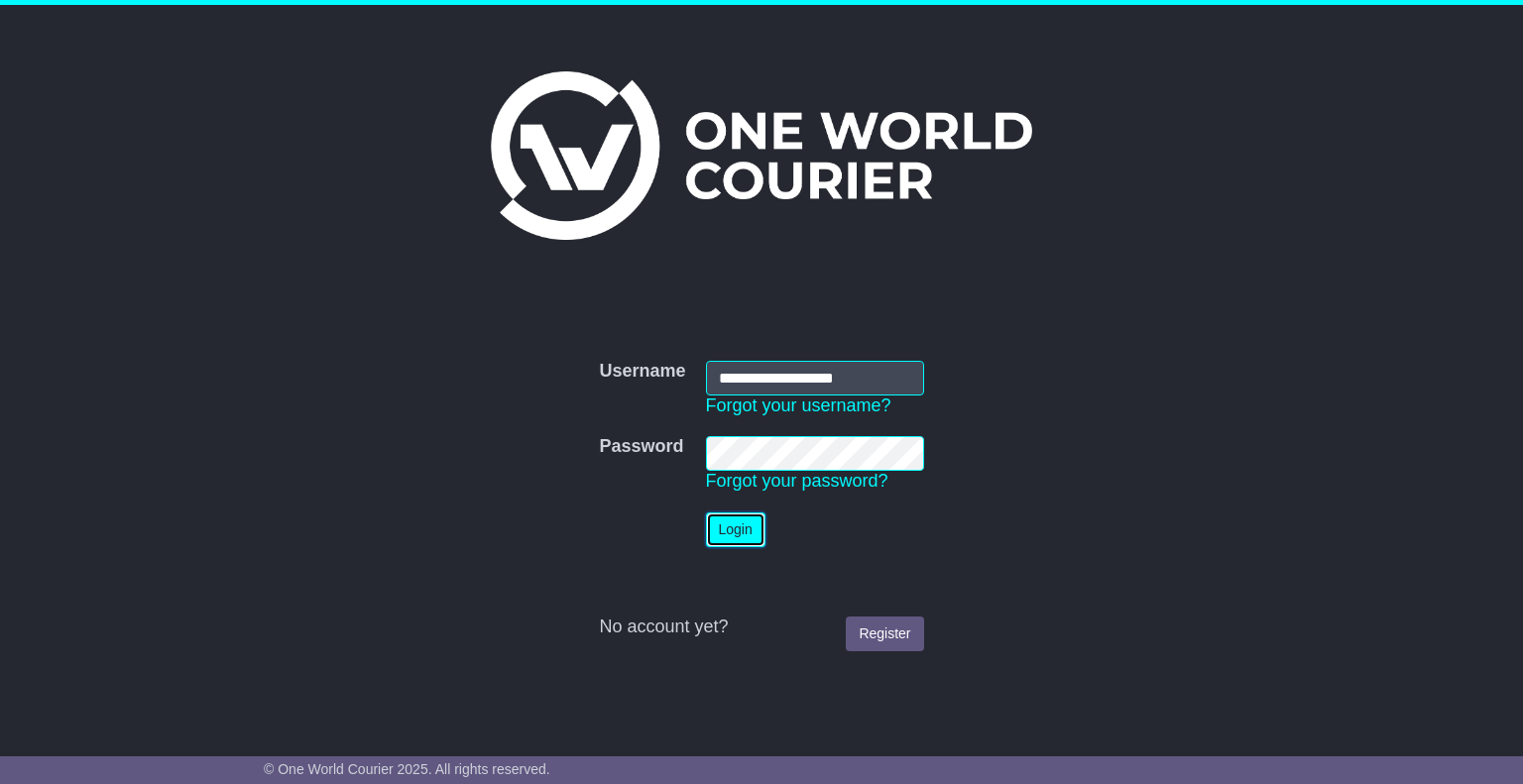 click on "Login" at bounding box center (736, 529) 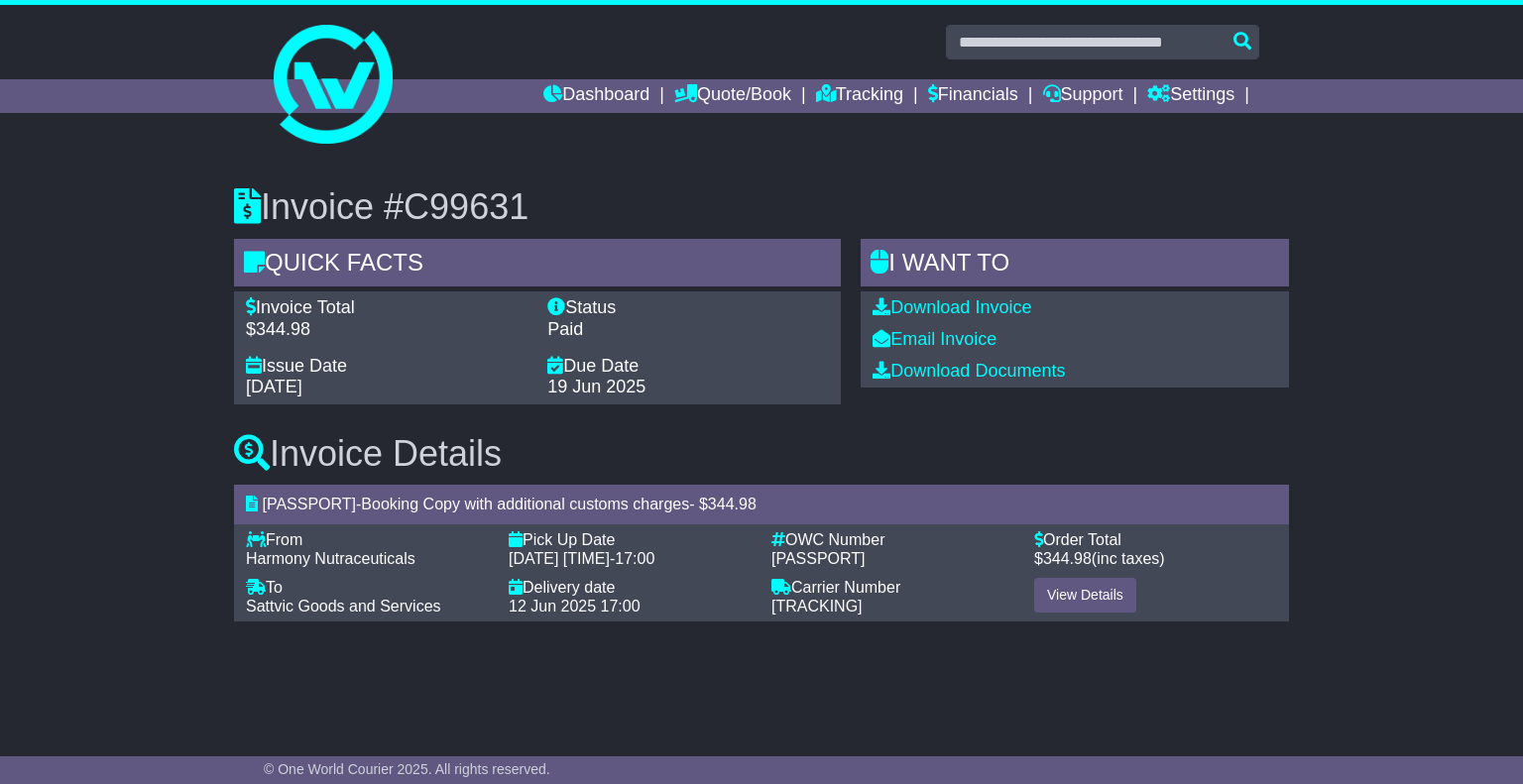 scroll, scrollTop: 0, scrollLeft: 0, axis: both 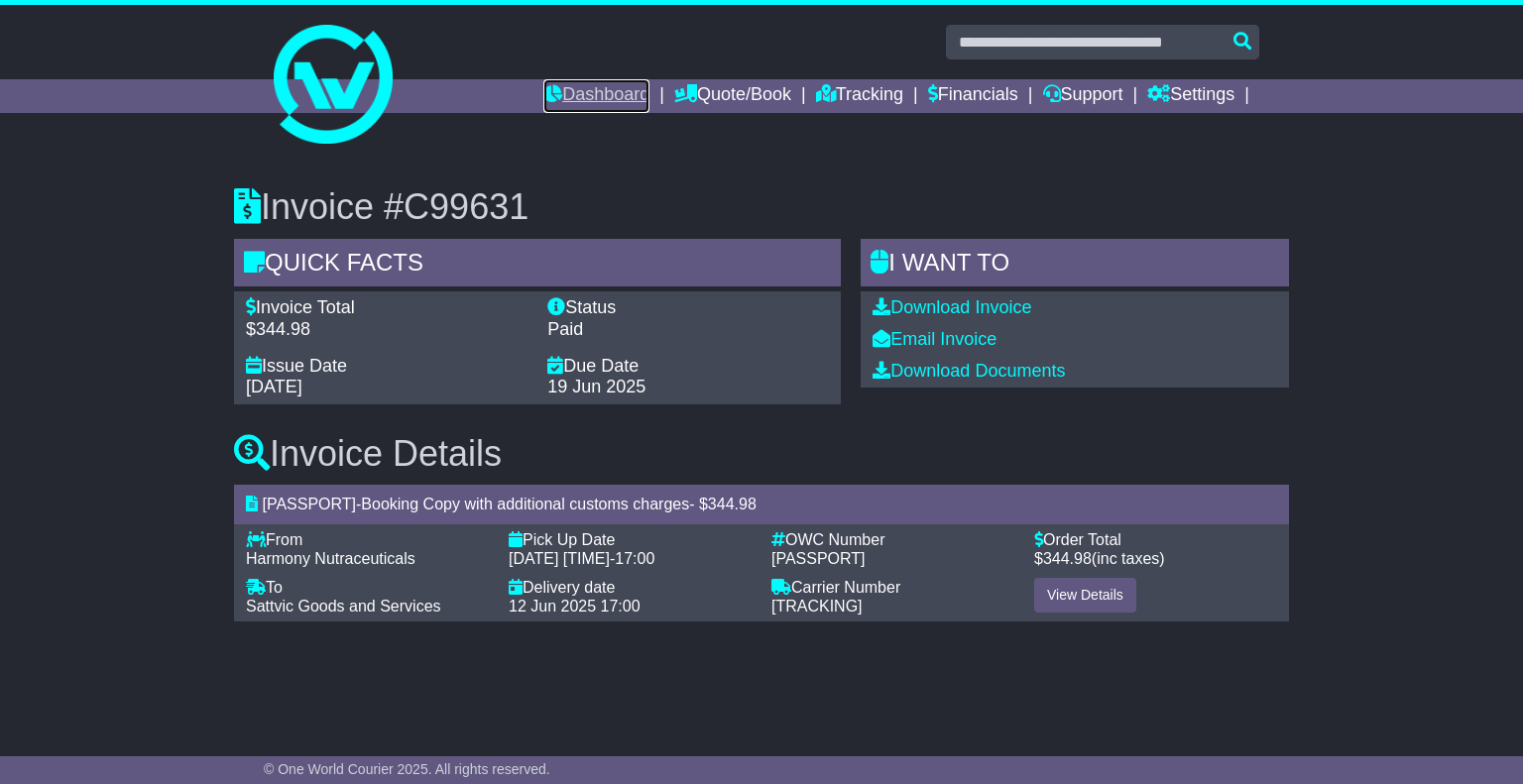 click on "Dashboard" at bounding box center (596, 96) 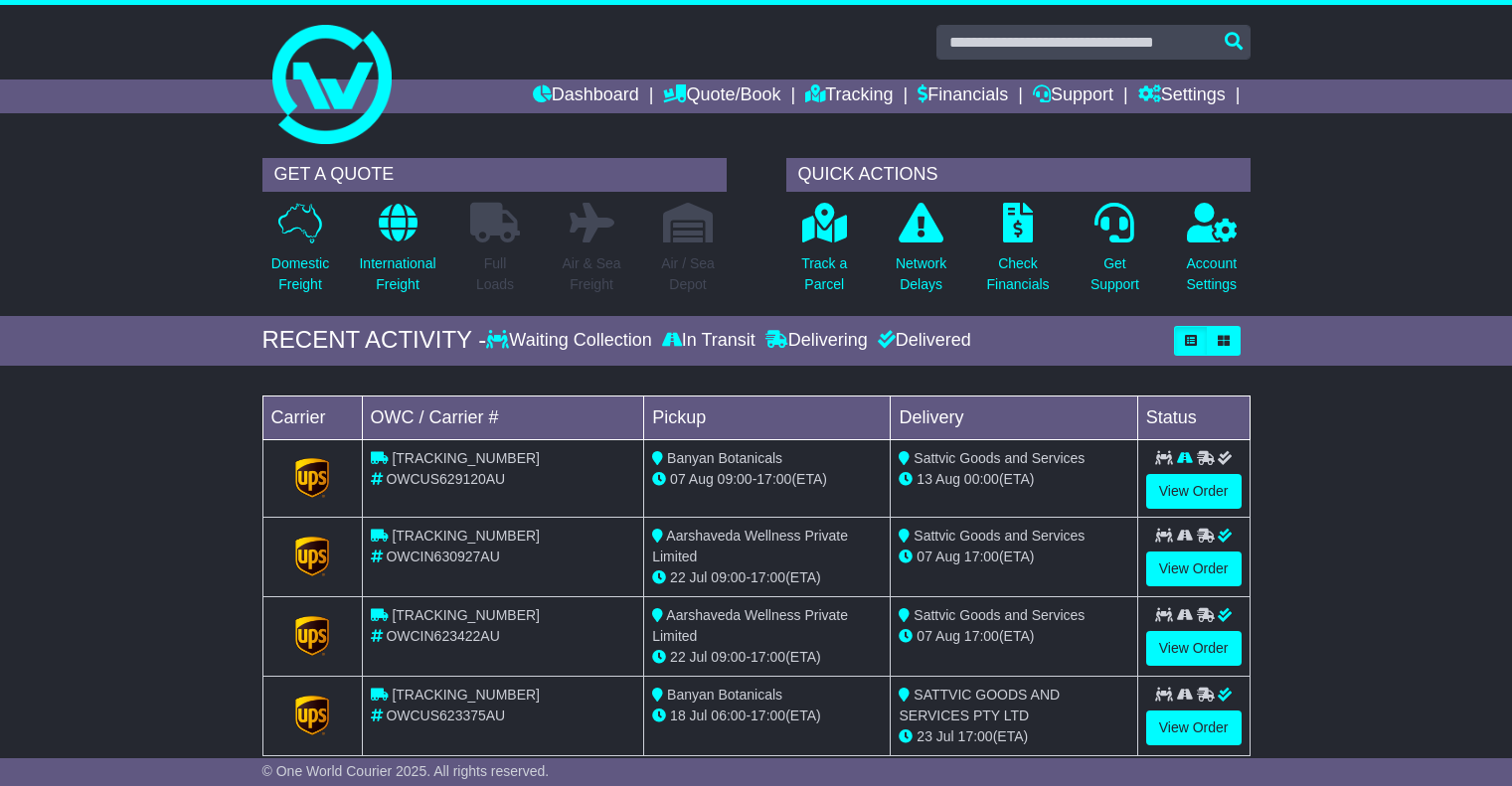 scroll, scrollTop: 0, scrollLeft: 0, axis: both 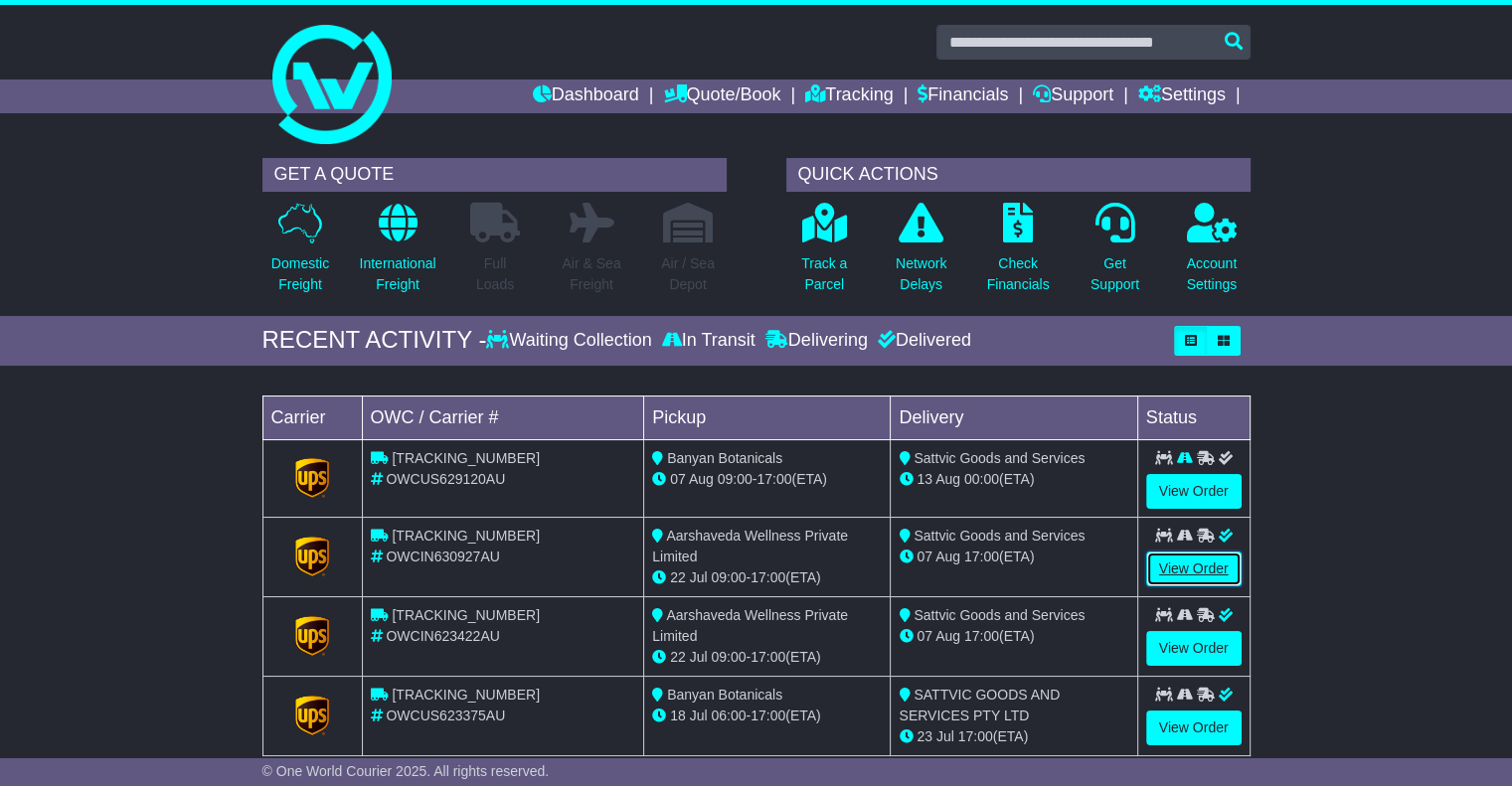click on "View Order" at bounding box center (1194, 568) 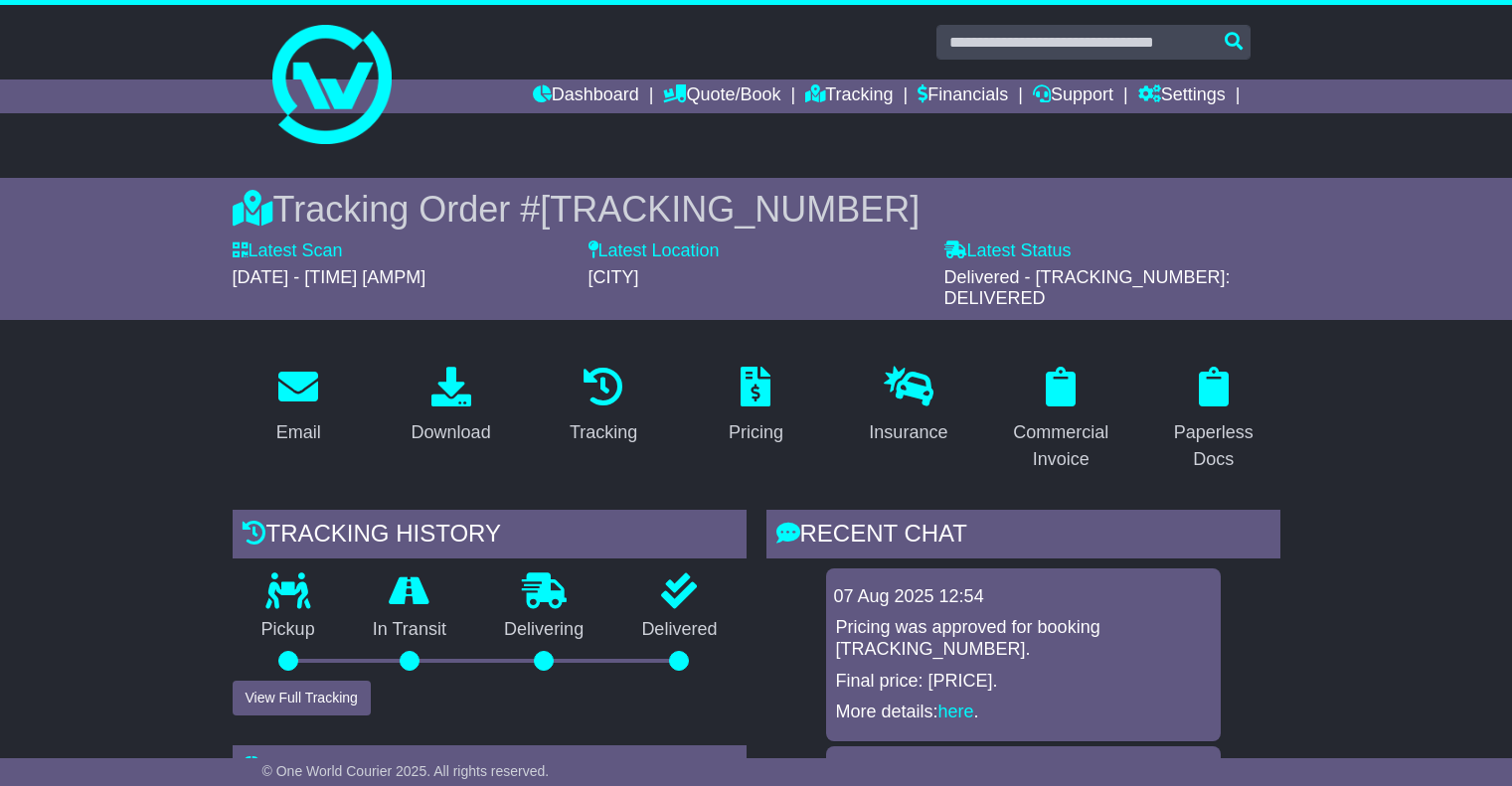 scroll, scrollTop: 0, scrollLeft: 0, axis: both 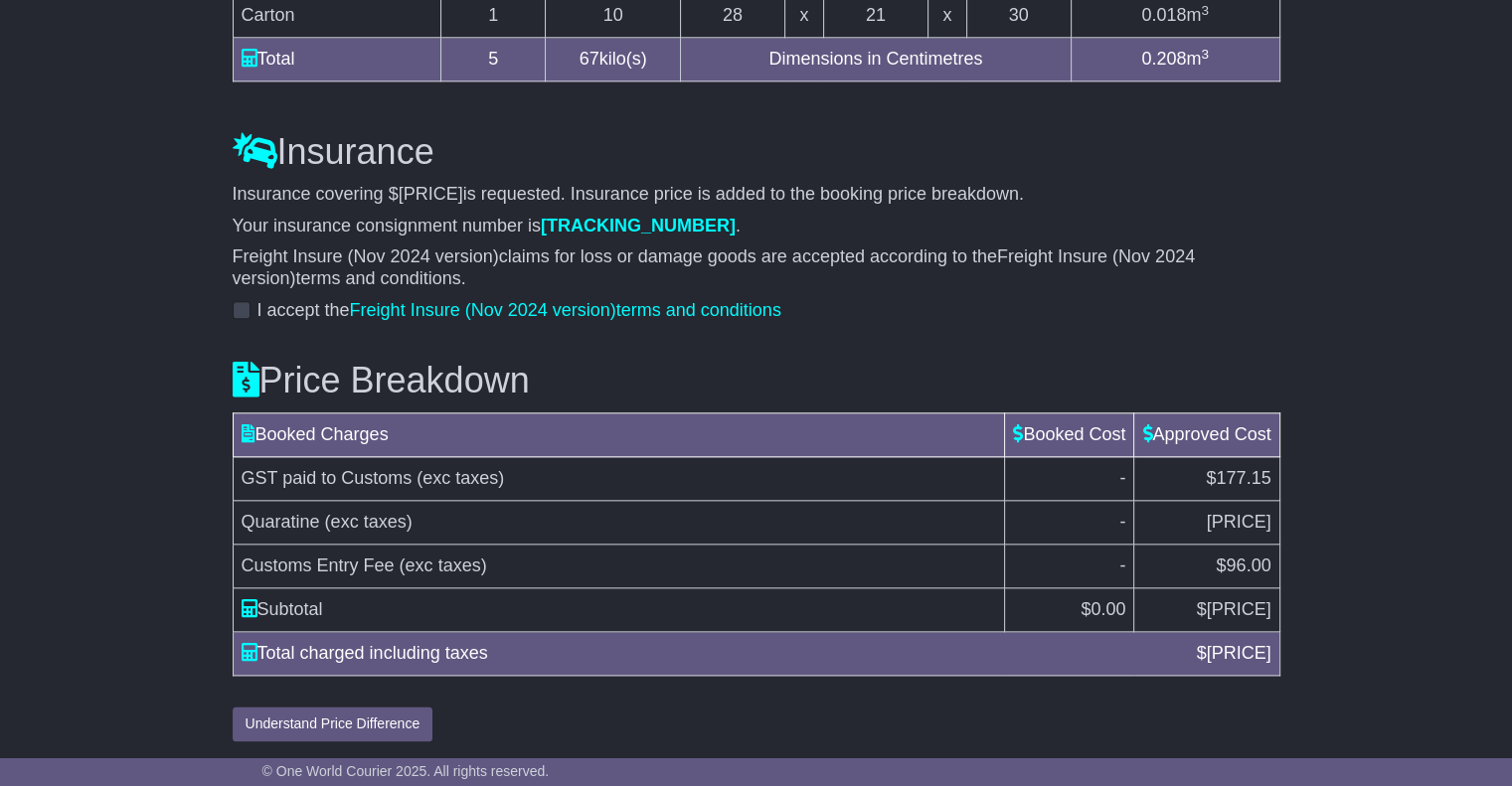 click on "[PRICE]" at bounding box center (1238, 653) 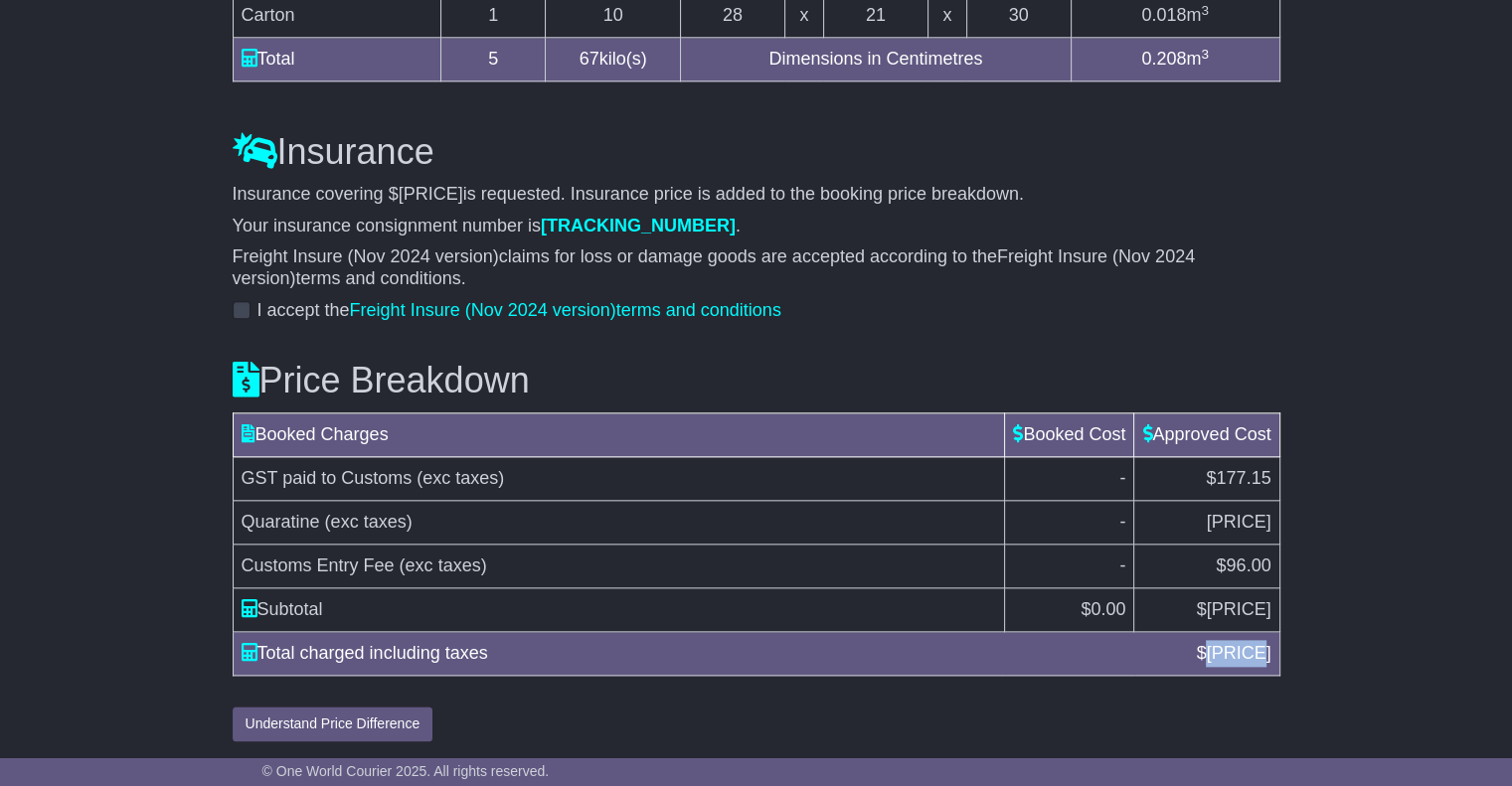 click on "420.15" at bounding box center [1238, 653] 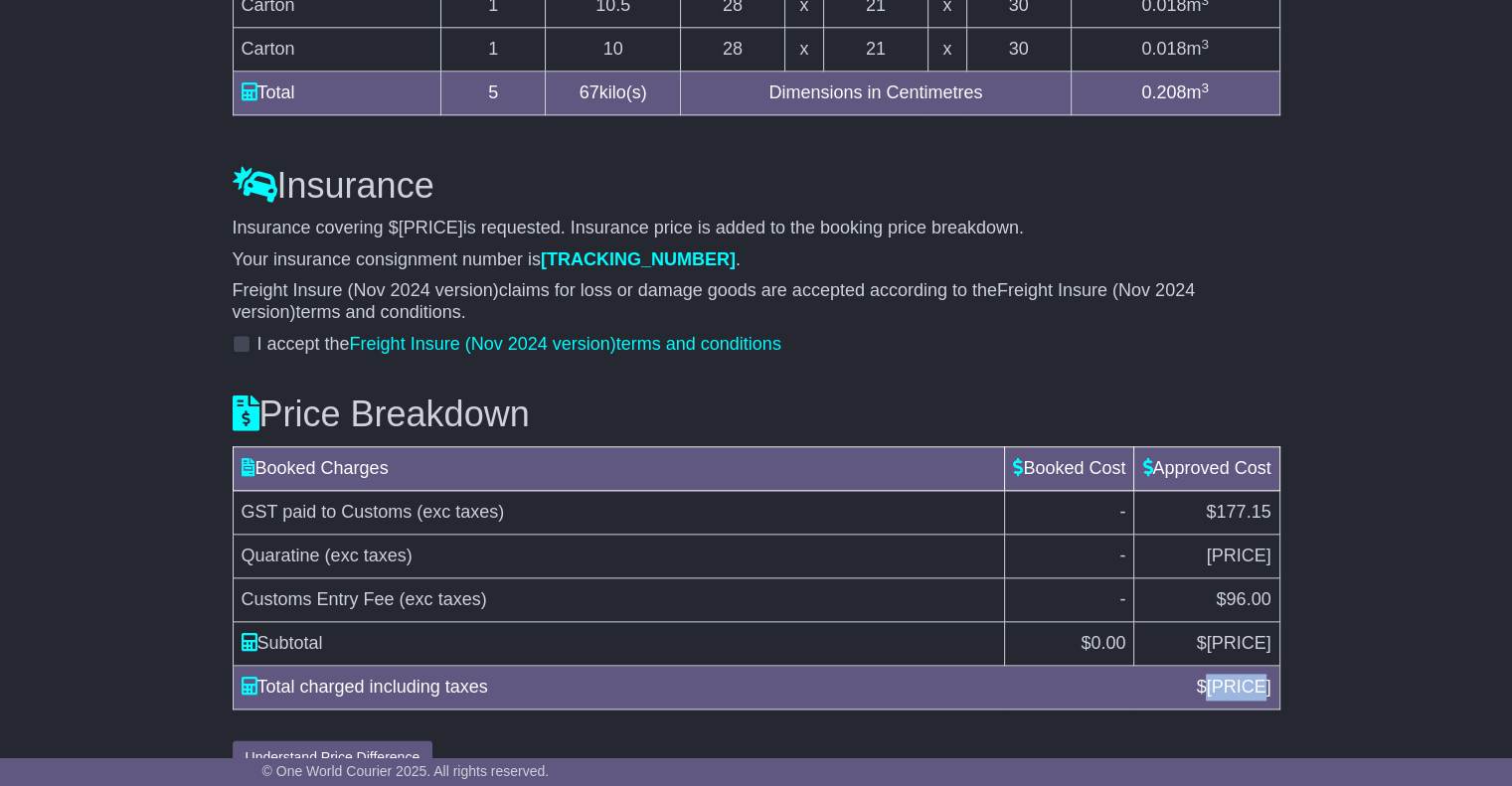 scroll, scrollTop: 0, scrollLeft: 0, axis: both 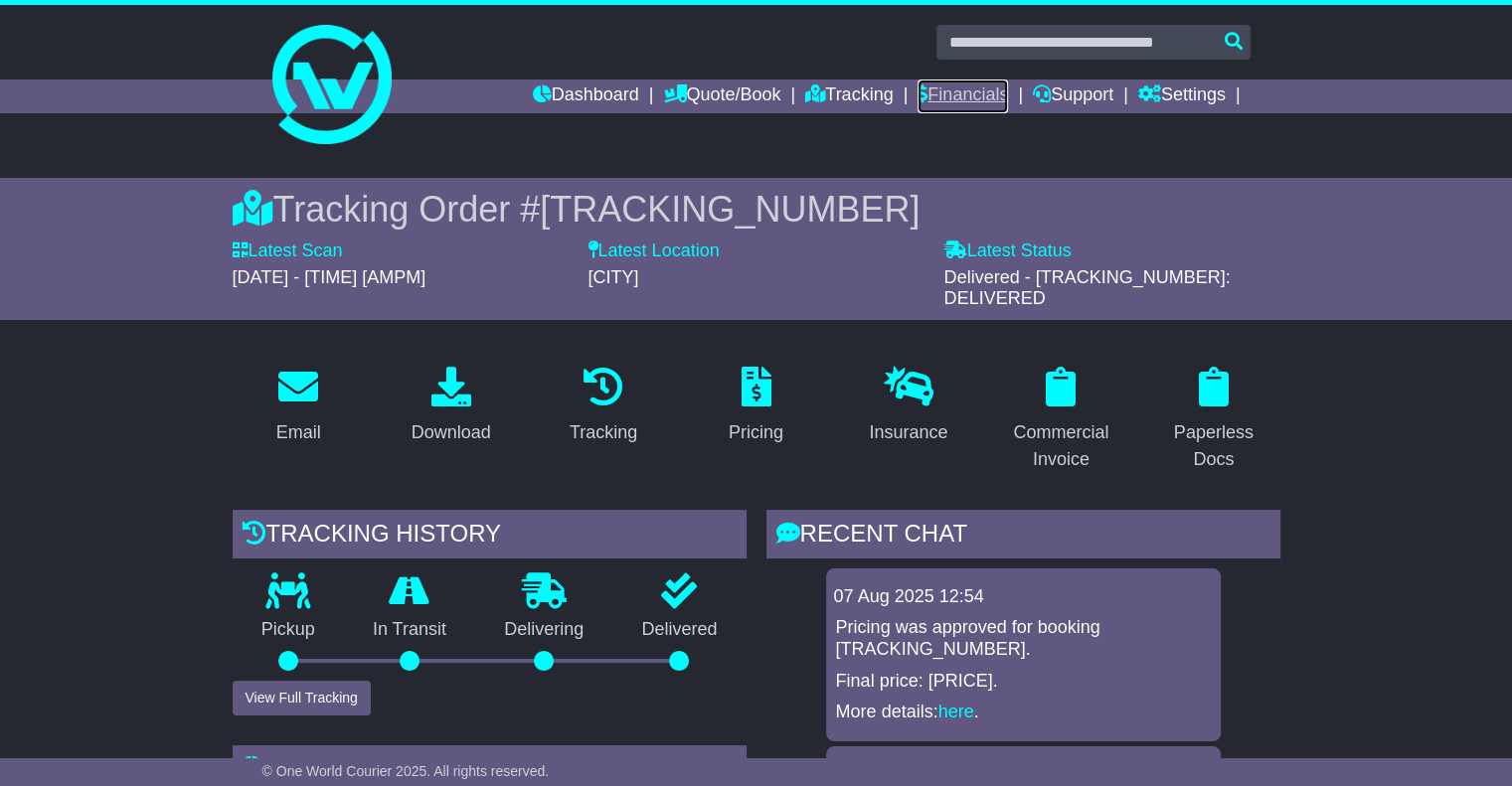 click on "Financials" at bounding box center (962, 96) 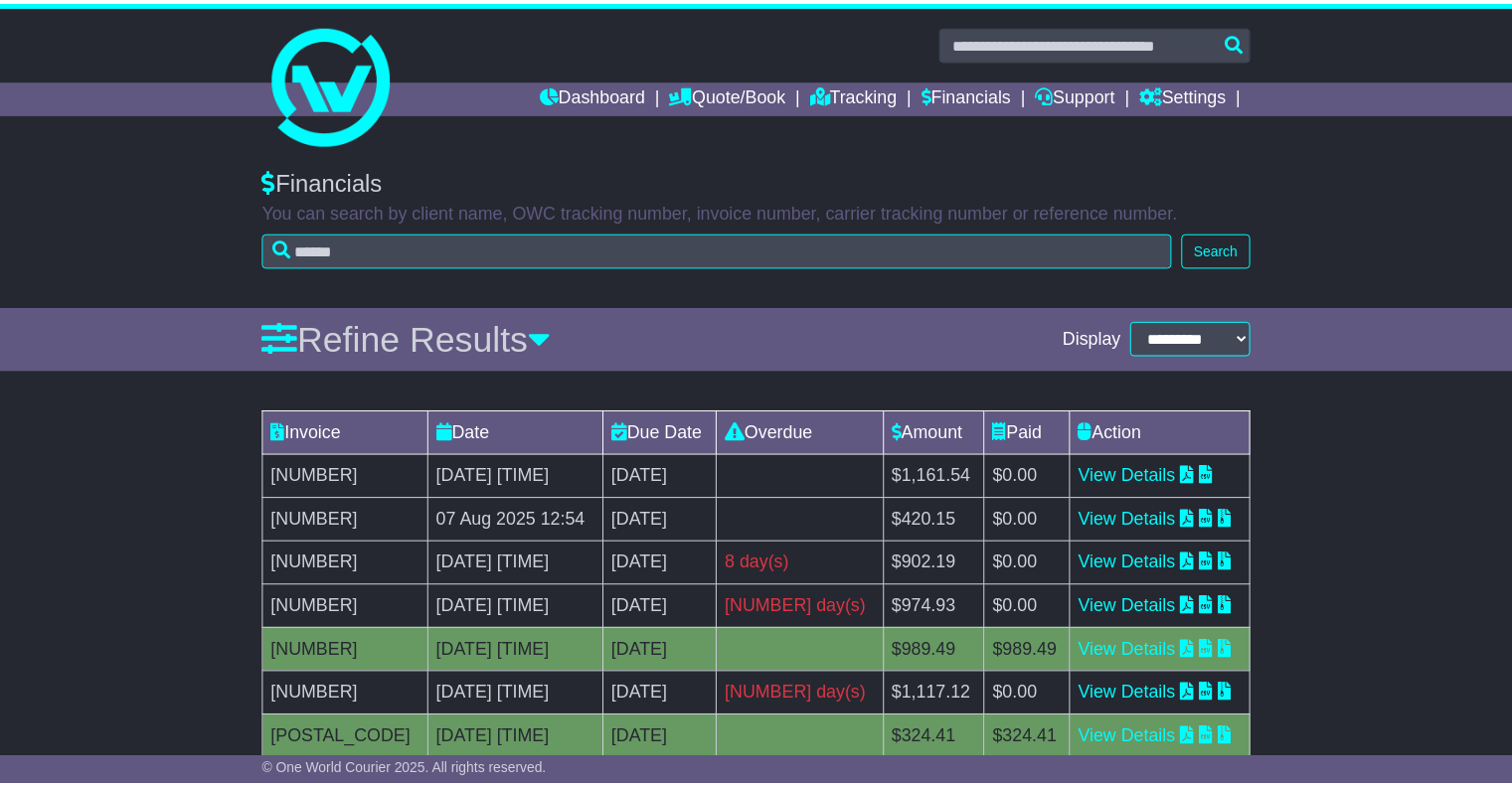 scroll, scrollTop: 0, scrollLeft: 0, axis: both 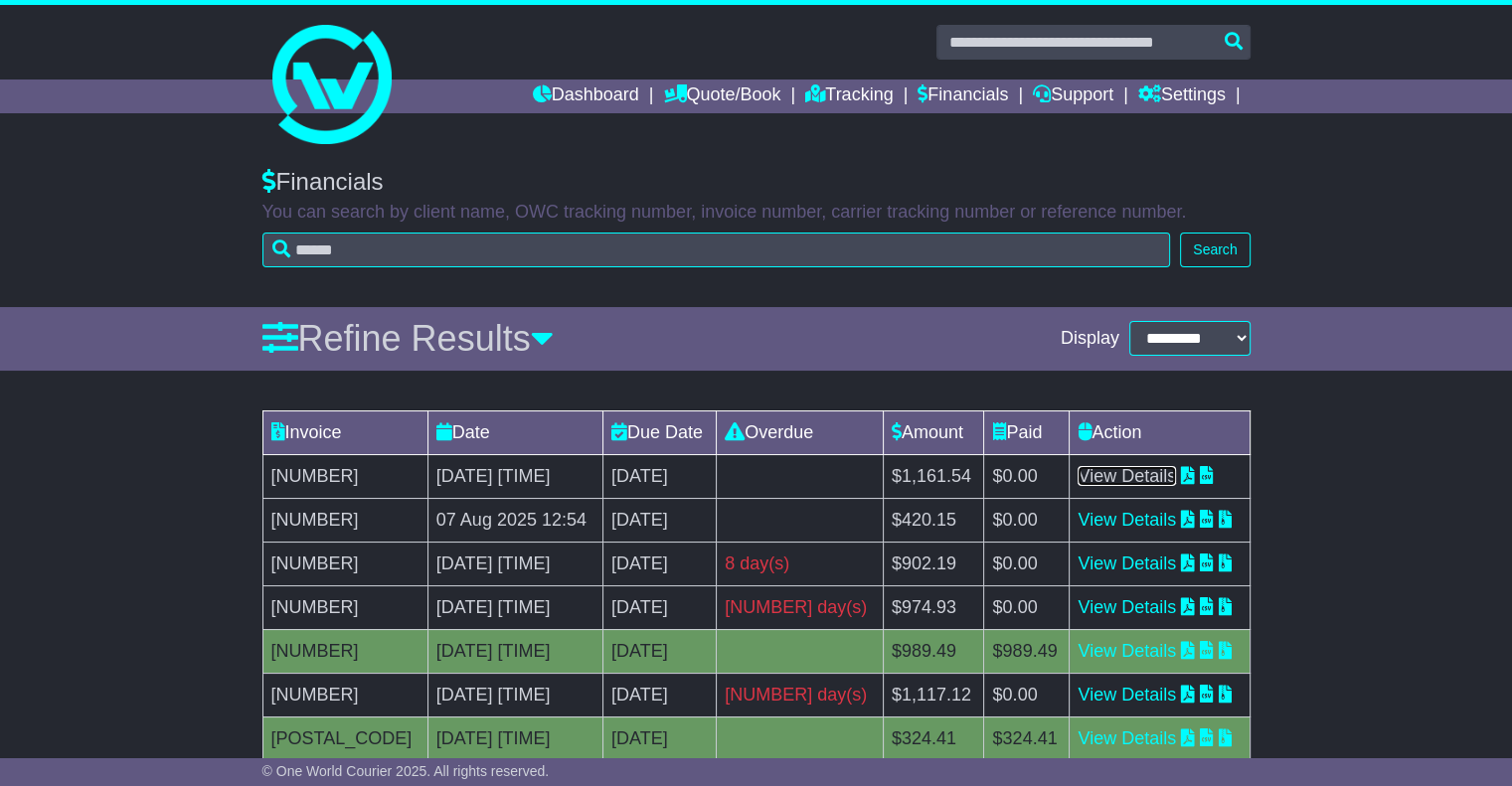 click on "View Details" at bounding box center (1126, 476) 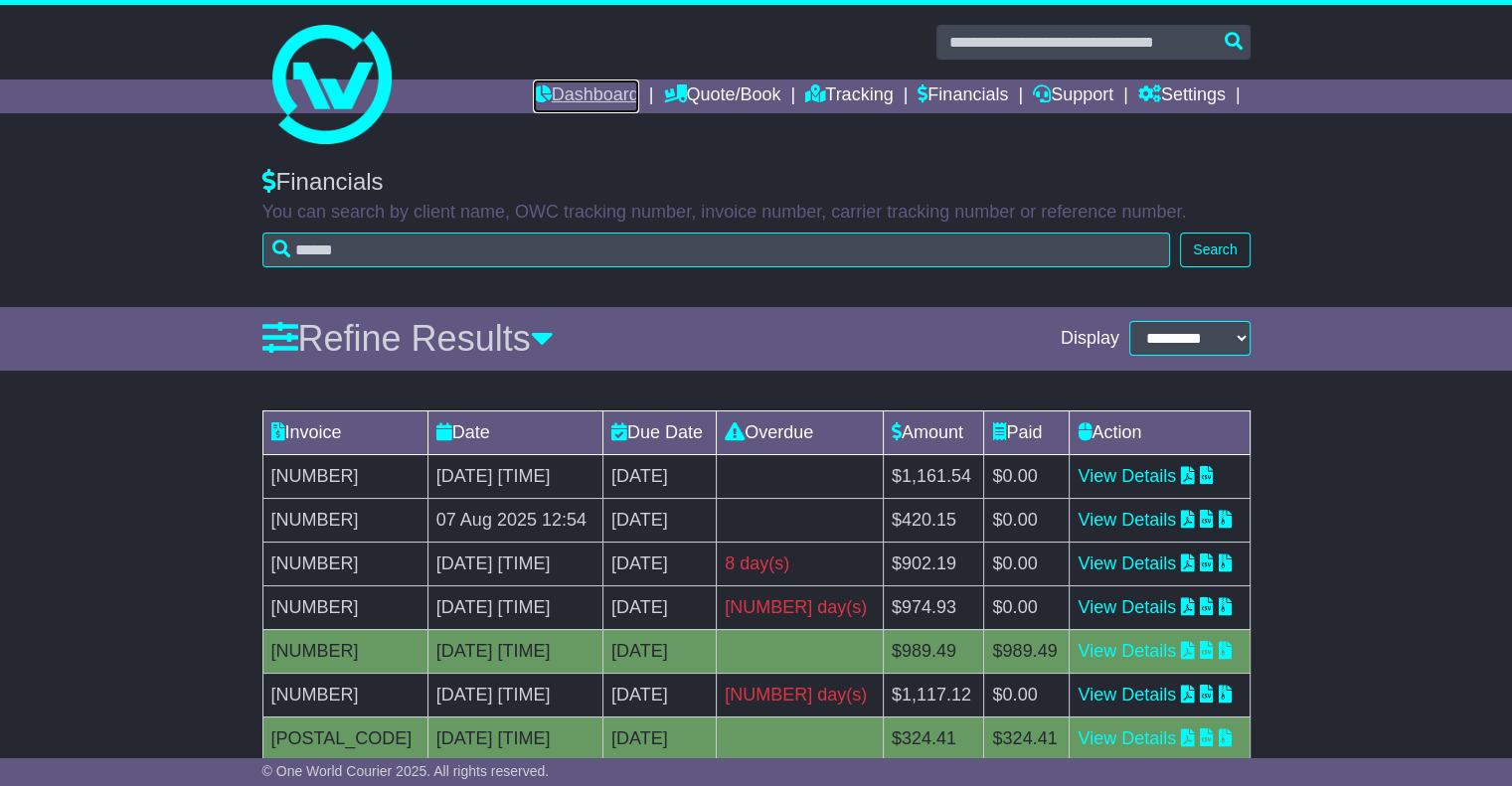 click on "Dashboard" at bounding box center (586, 96) 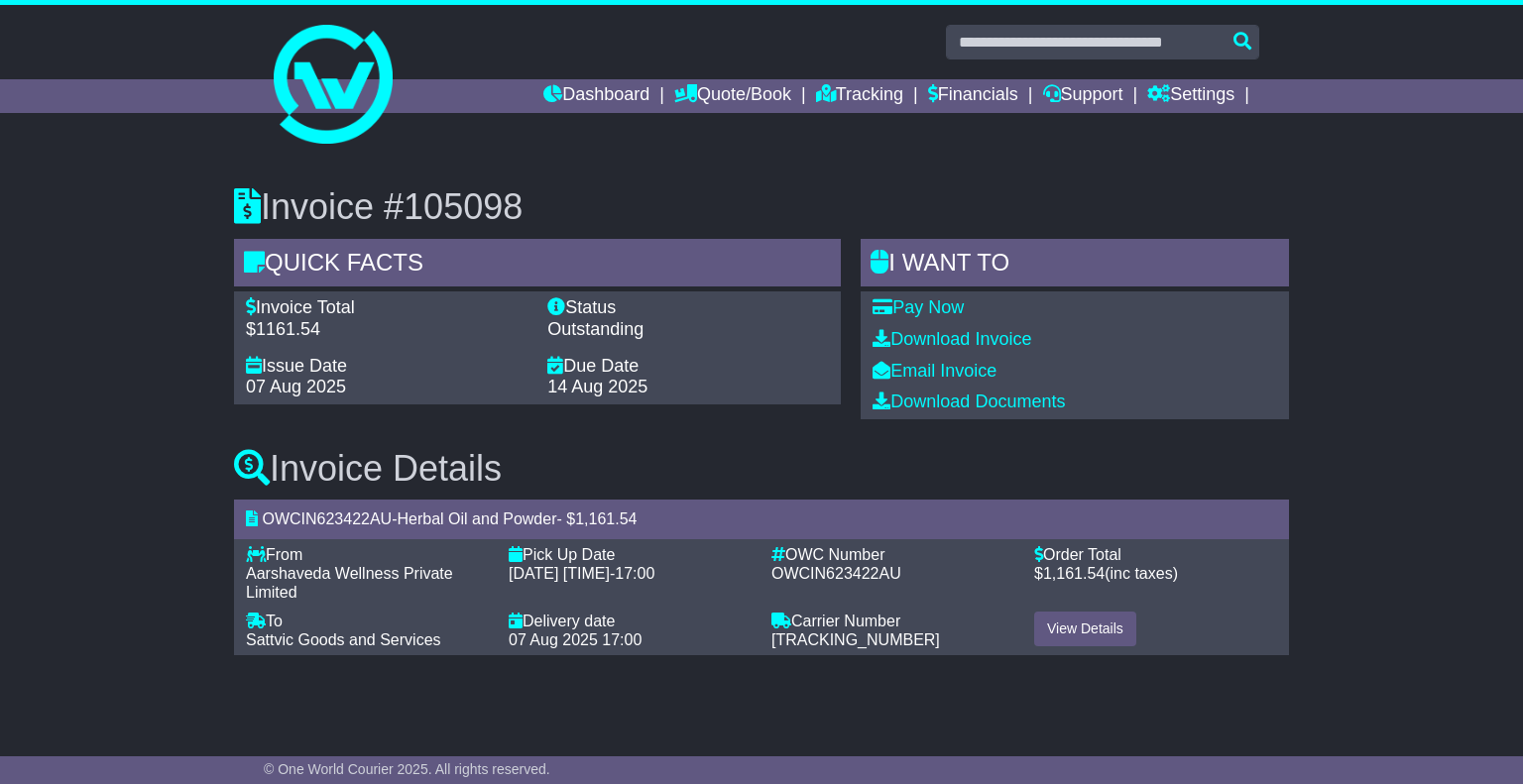 scroll, scrollTop: 0, scrollLeft: 0, axis: both 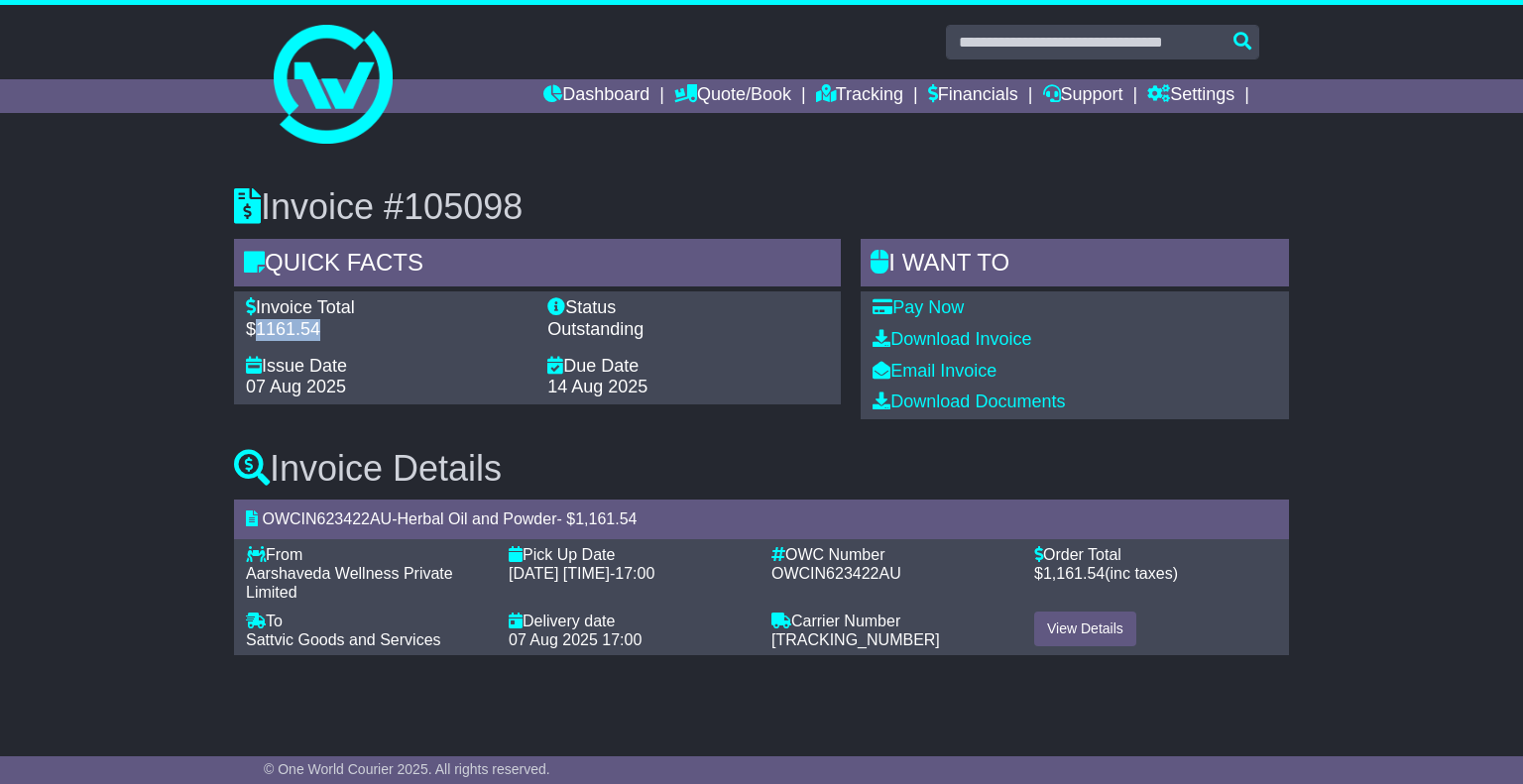 click on "$1161.54" at bounding box center (387, 330) 